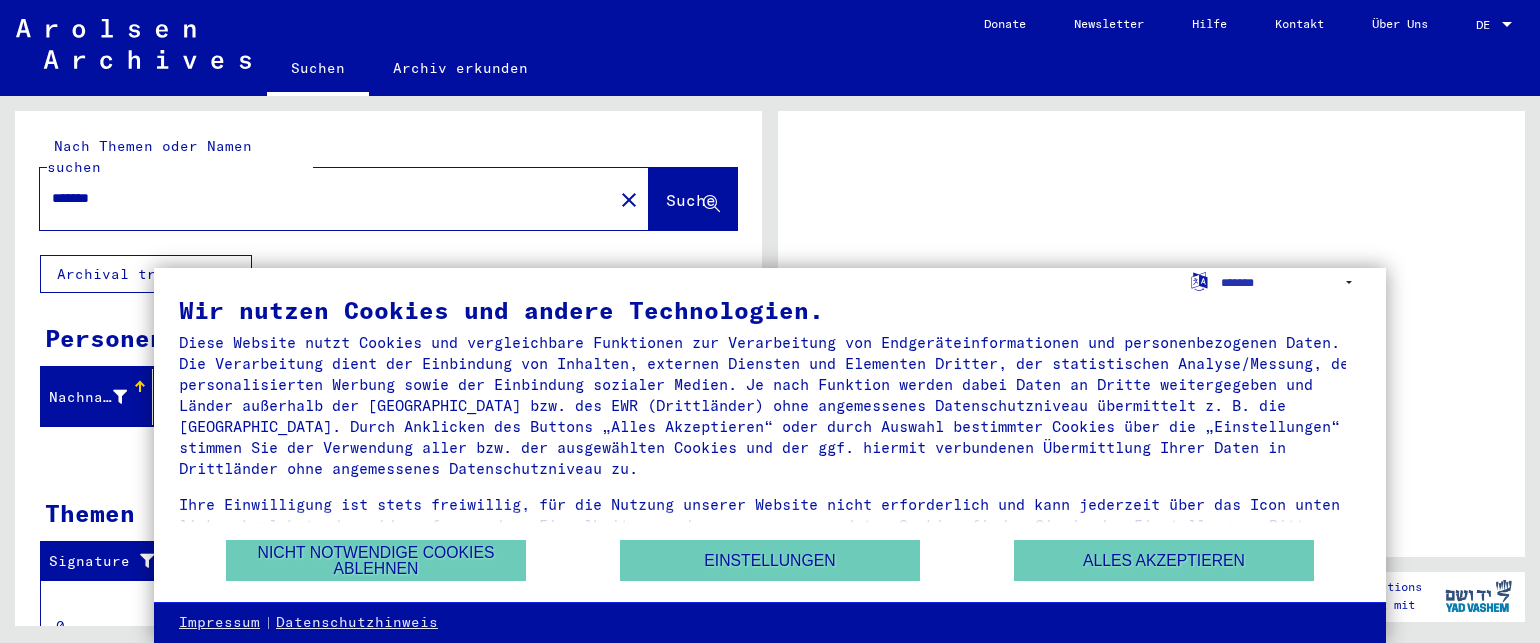 scroll, scrollTop: 0, scrollLeft: 0, axis: both 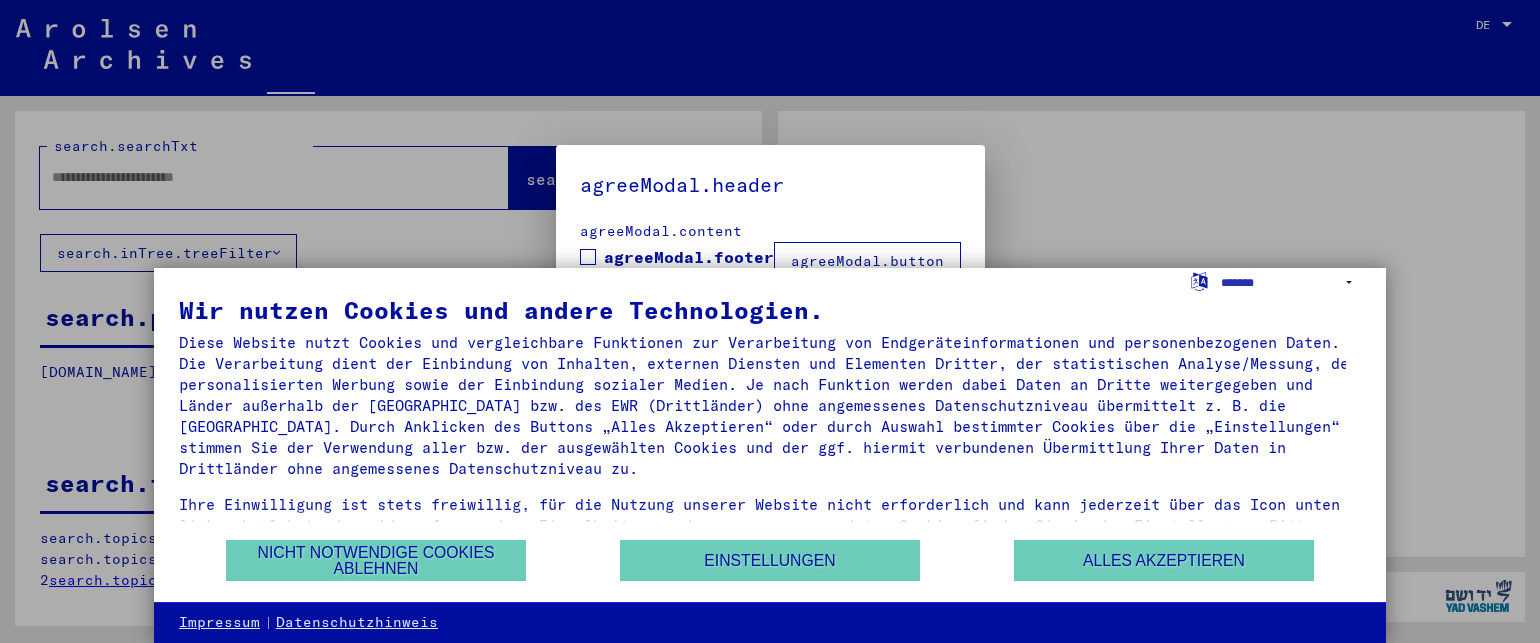 type on "*******" 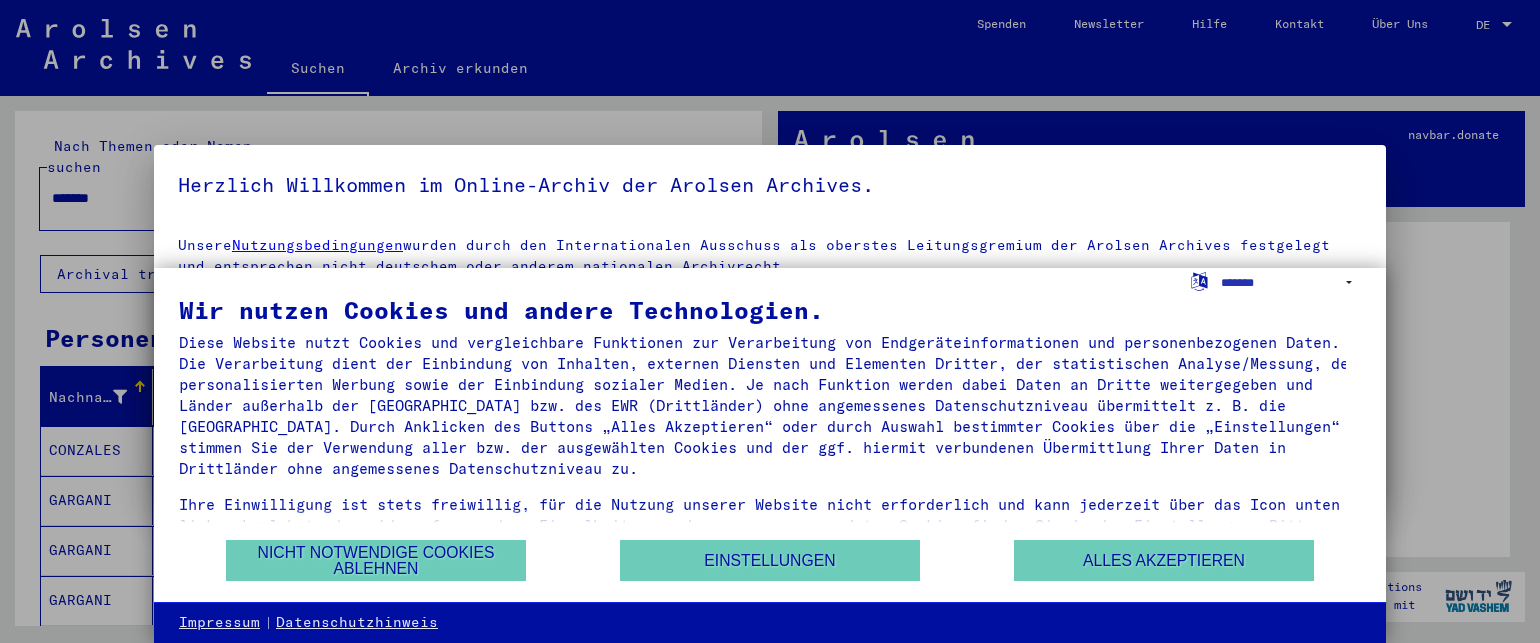 click at bounding box center [770, 321] 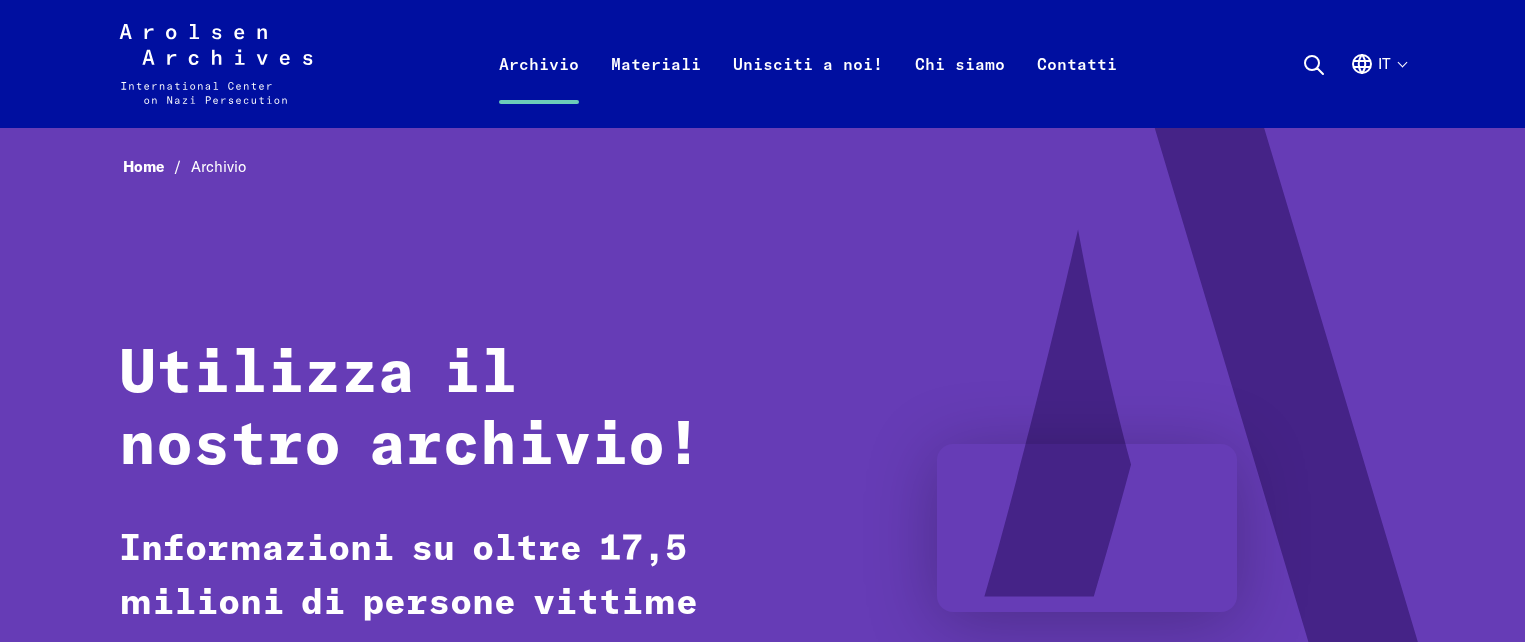 scroll, scrollTop: 0, scrollLeft: 0, axis: both 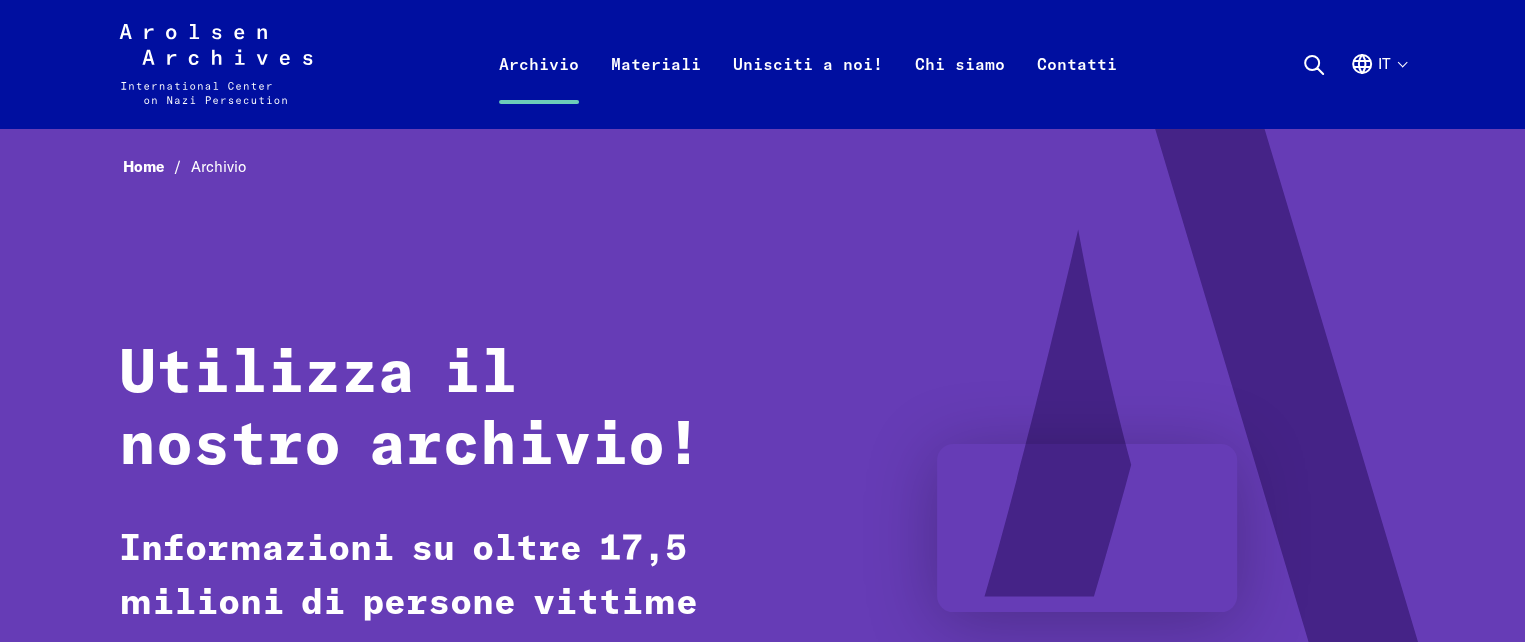 click on "Home Archivio     Utilizza il nostro archivio!   Informazioni su oltre 17,5 milioni di persone vittime delle persecuzioni naziste." at bounding box center (762, 506) 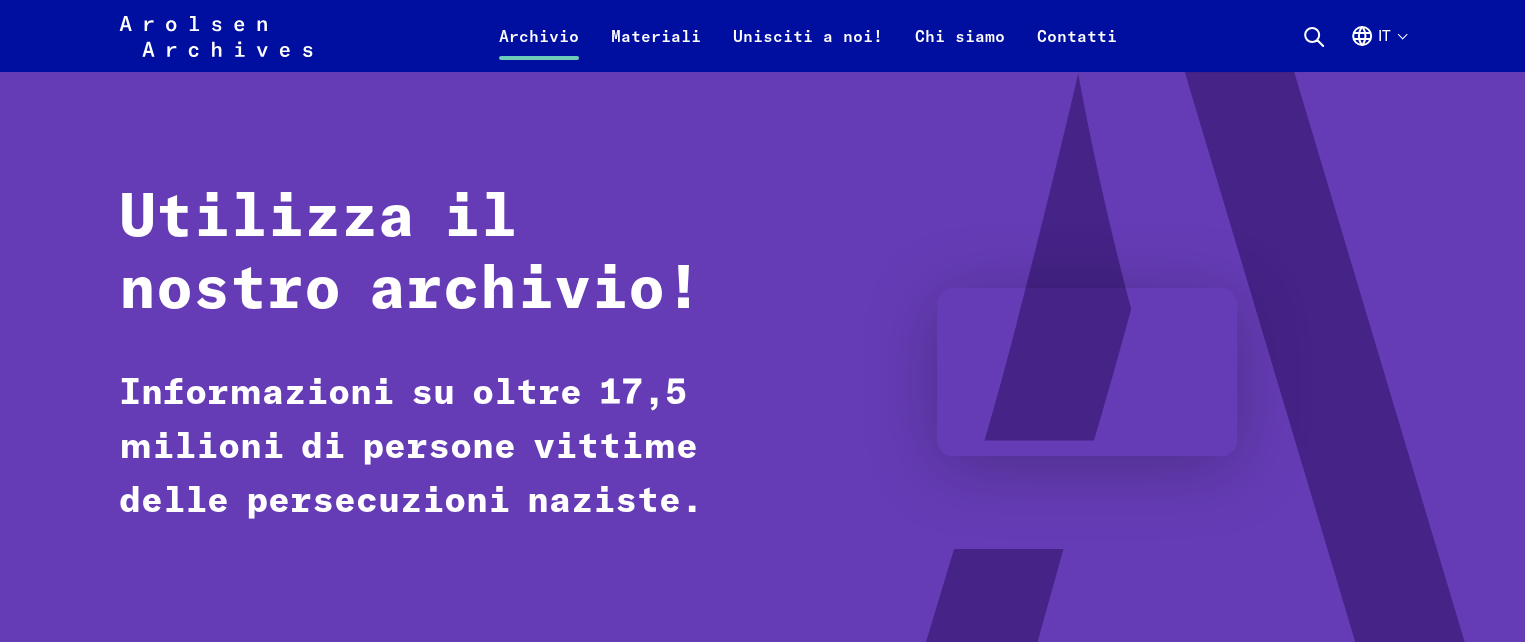 scroll, scrollTop: 271, scrollLeft: 0, axis: vertical 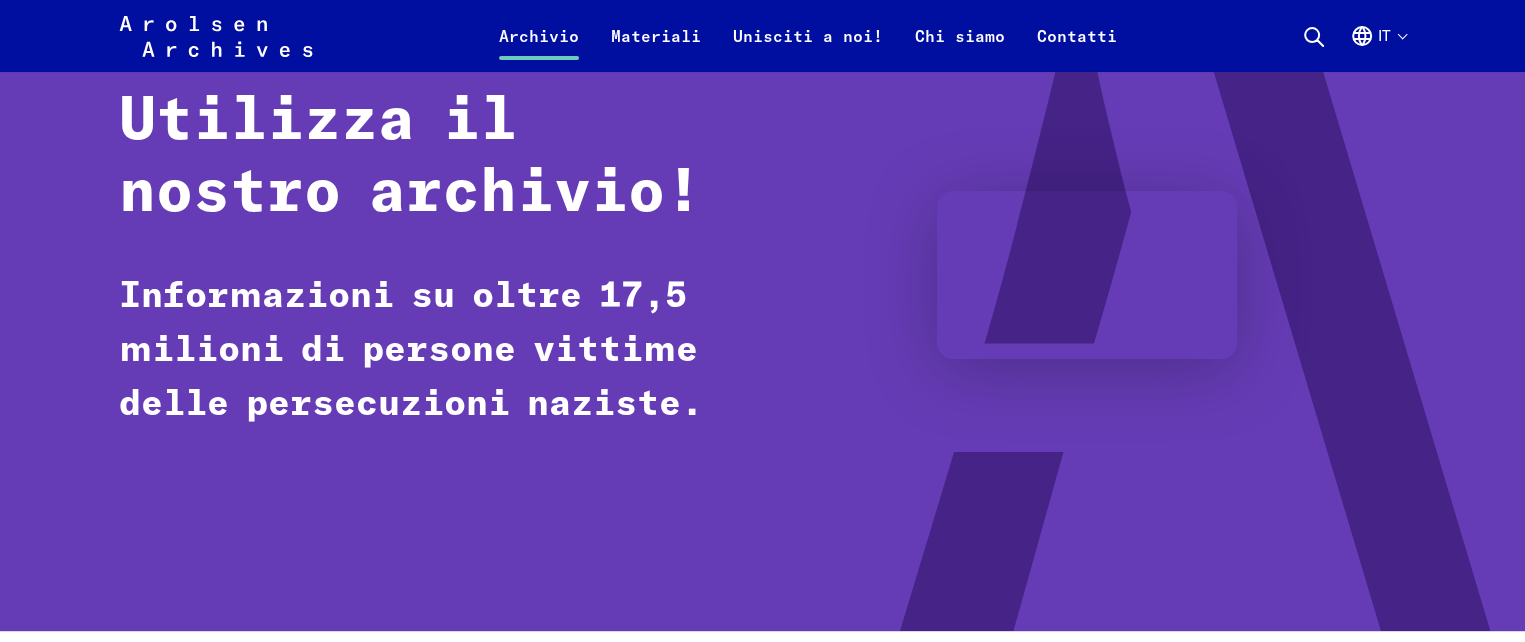 drag, startPoint x: 1524, startPoint y: 626, endPoint x: 1544, endPoint y: 636, distance: 22.36068 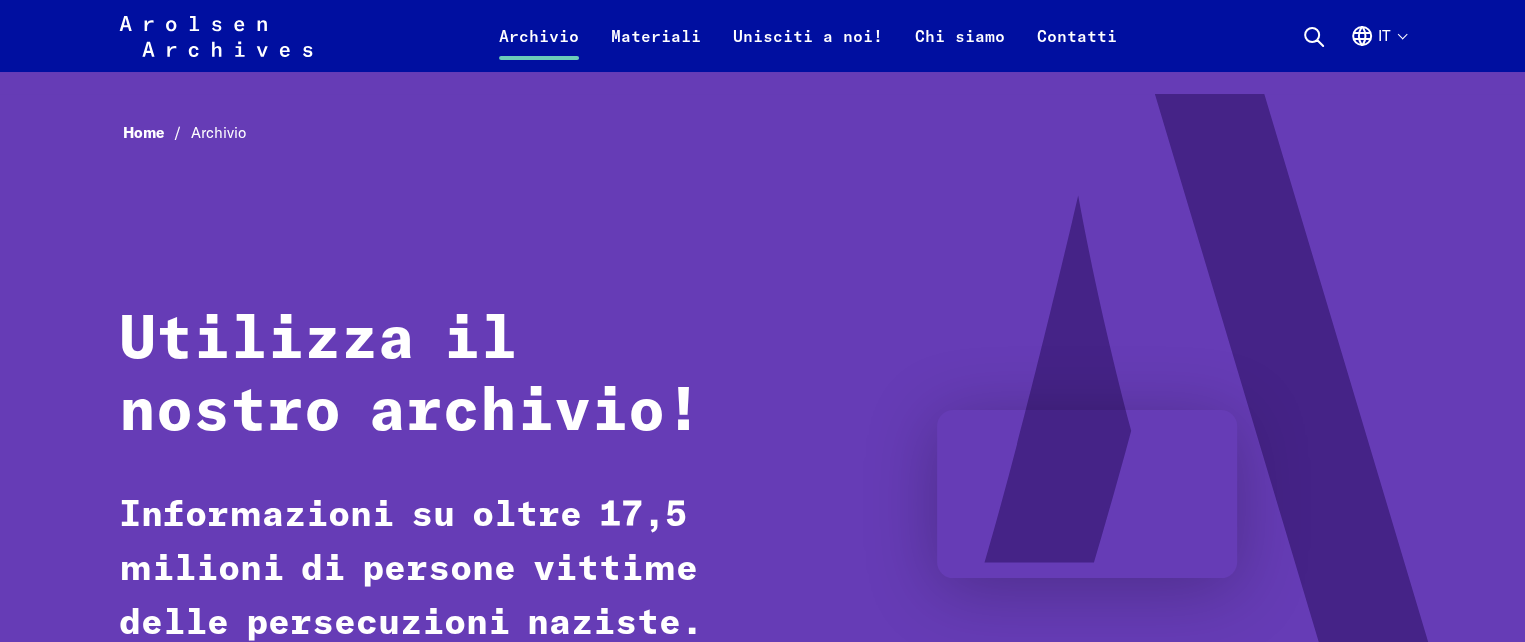 scroll, scrollTop: 4, scrollLeft: 0, axis: vertical 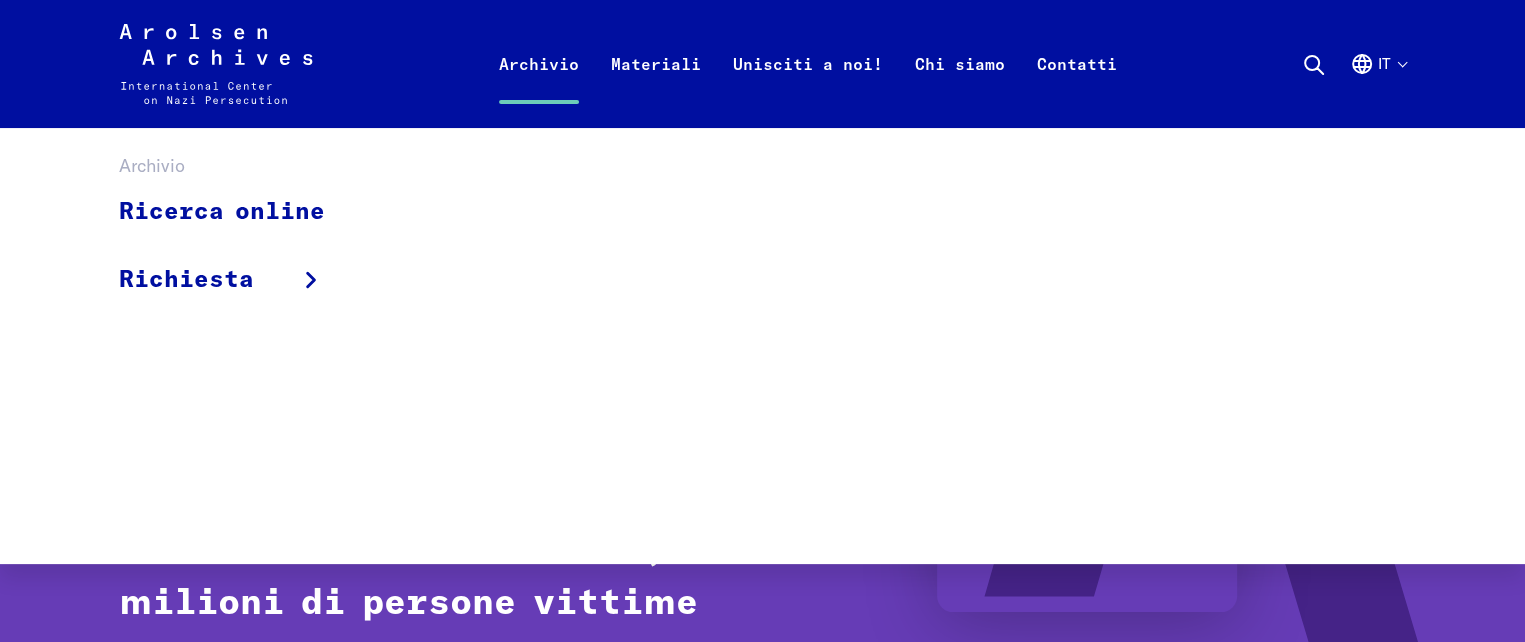 click on "Archivio" at bounding box center [539, 88] 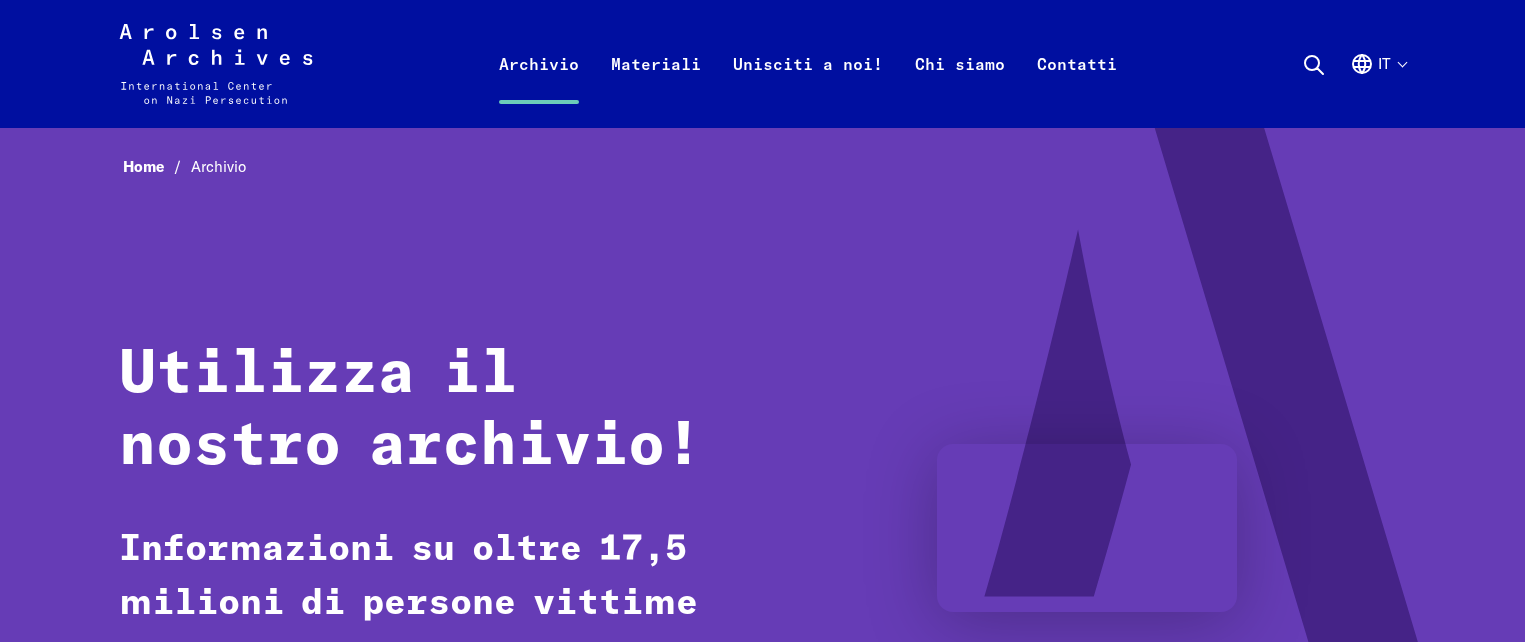 scroll, scrollTop: 0, scrollLeft: 0, axis: both 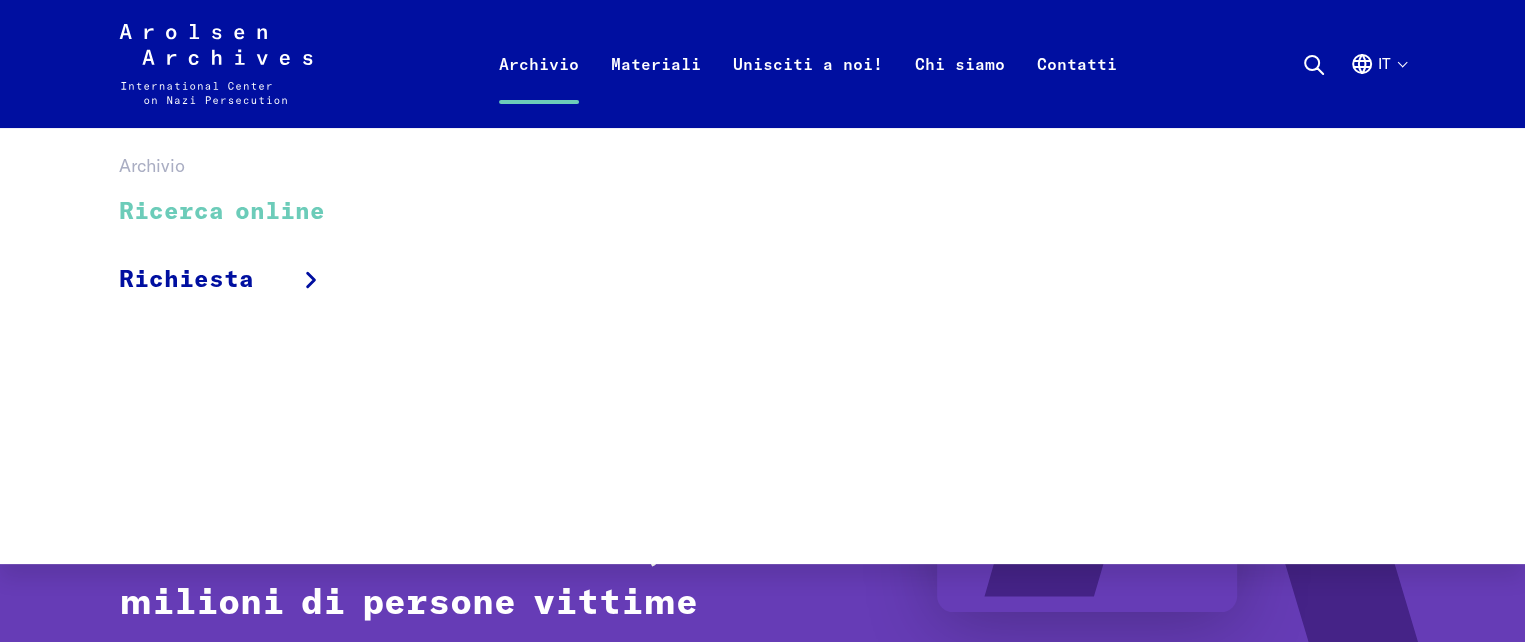 click on "Ricerca online" at bounding box center (235, 212) 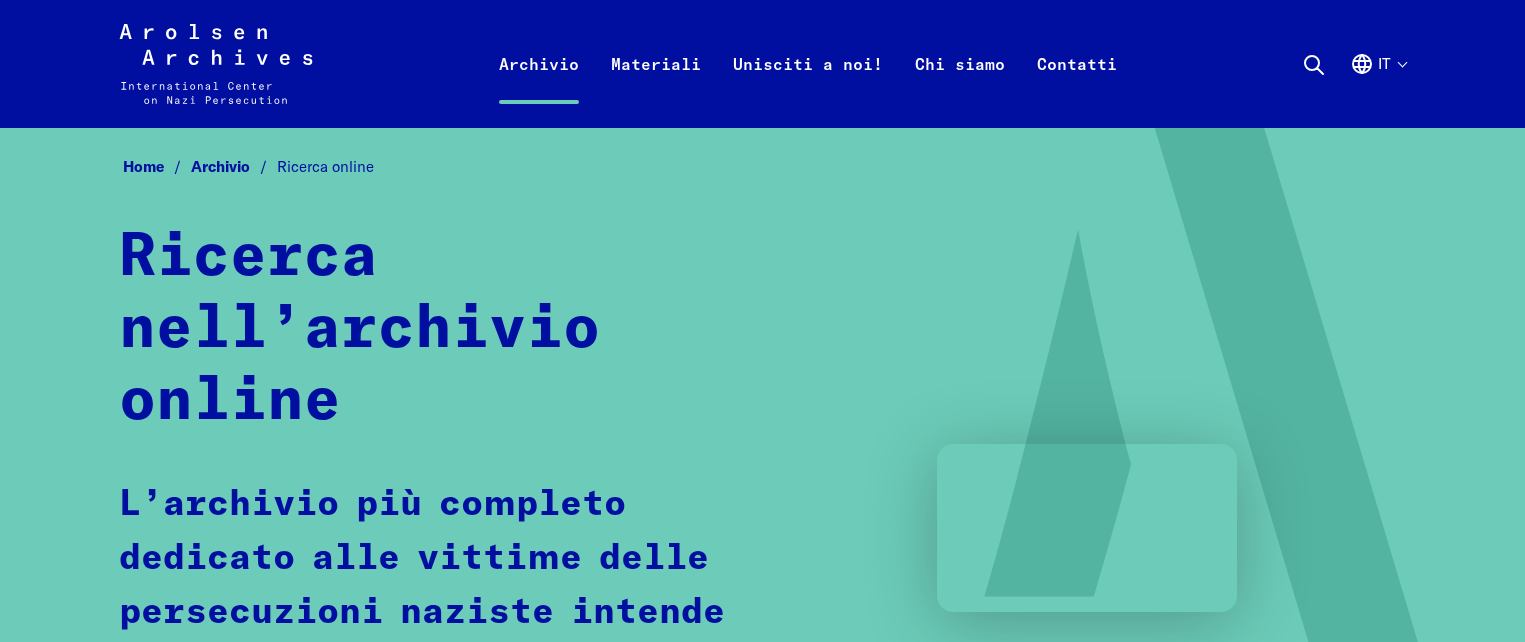 scroll, scrollTop: 0, scrollLeft: 0, axis: both 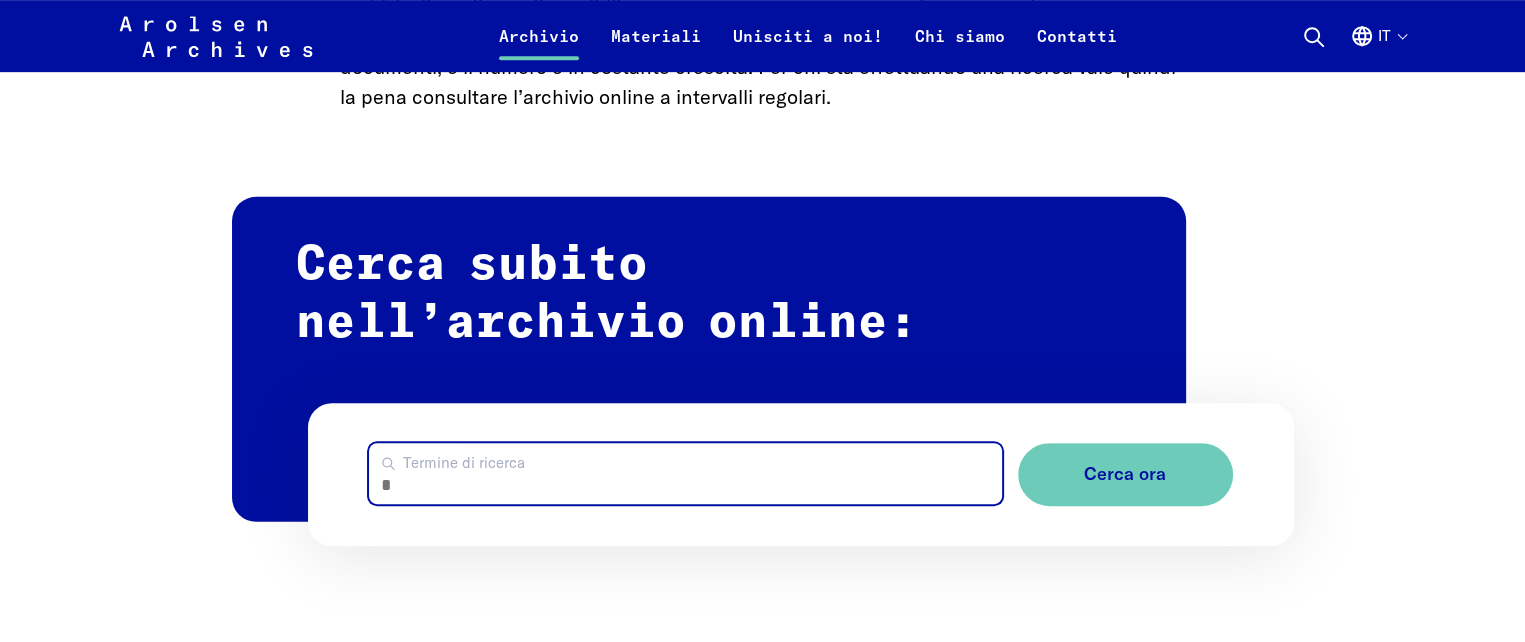 click on "Termine di ricerca" at bounding box center [685, 473] 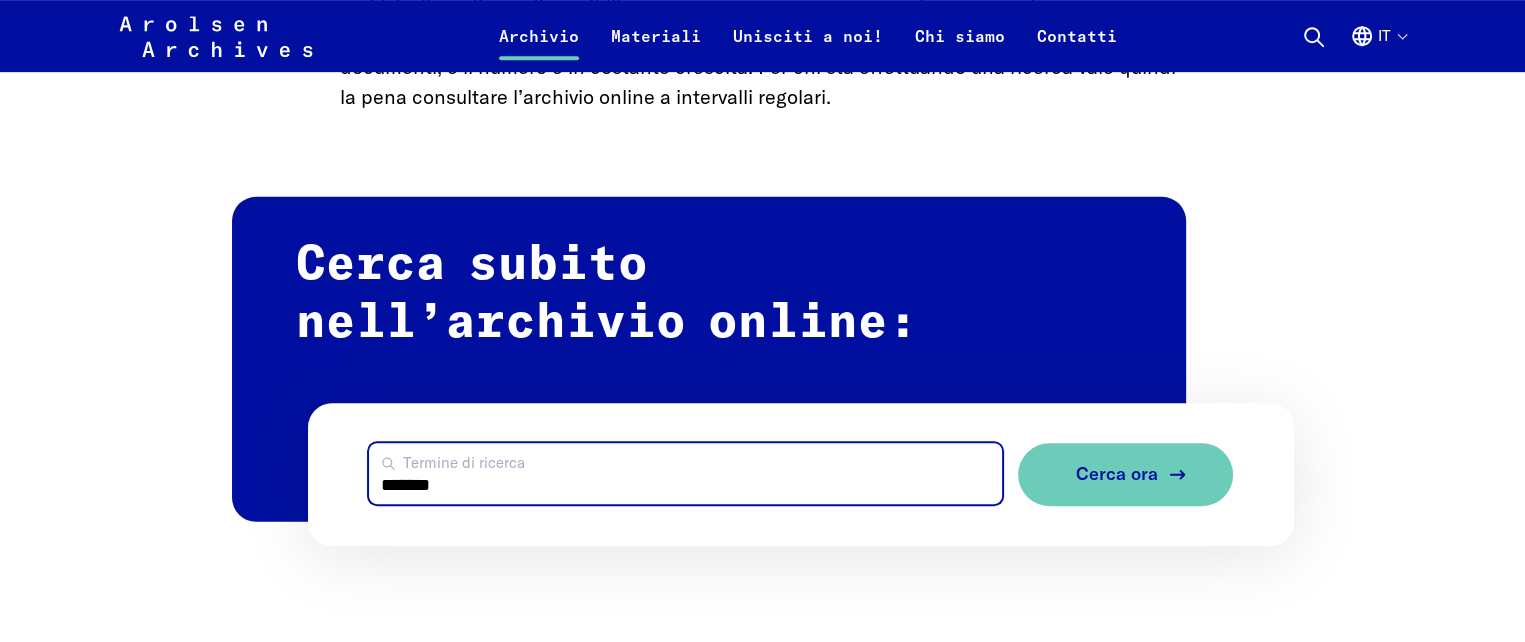 type on "*******" 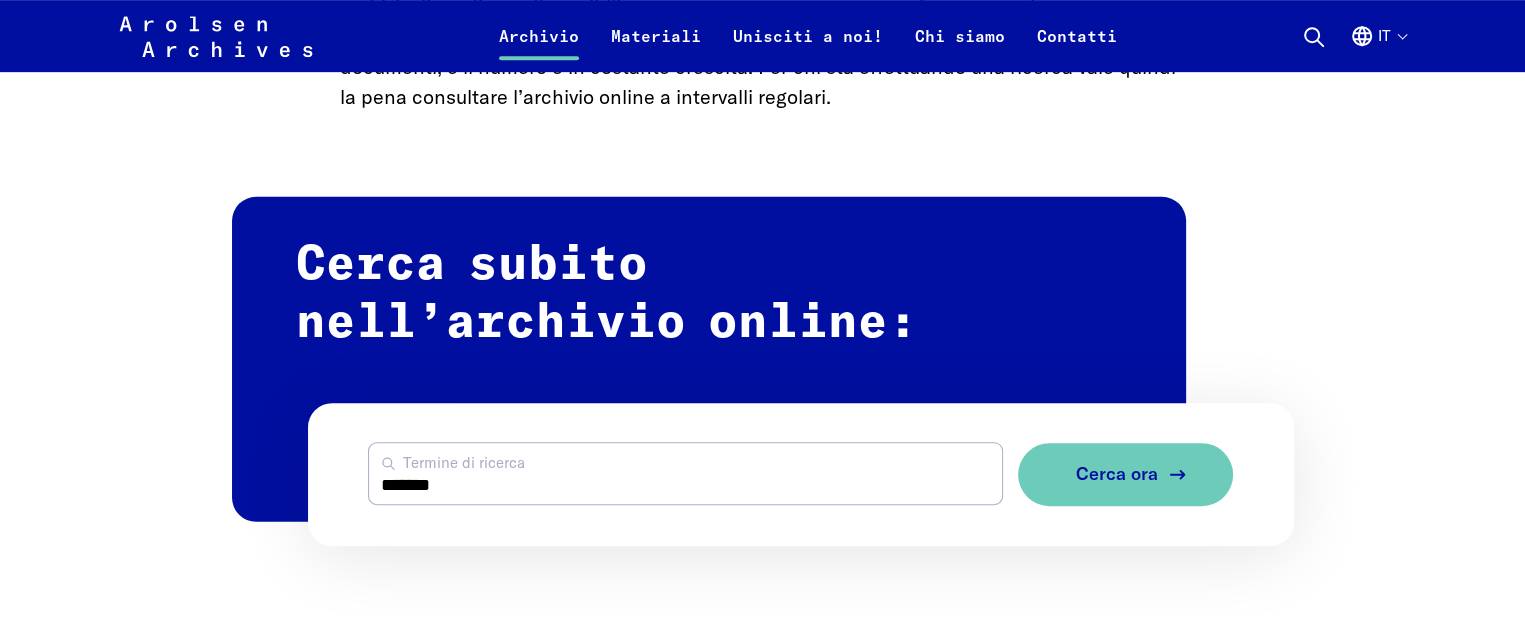 click on "Cerca ora" at bounding box center (1117, 474) 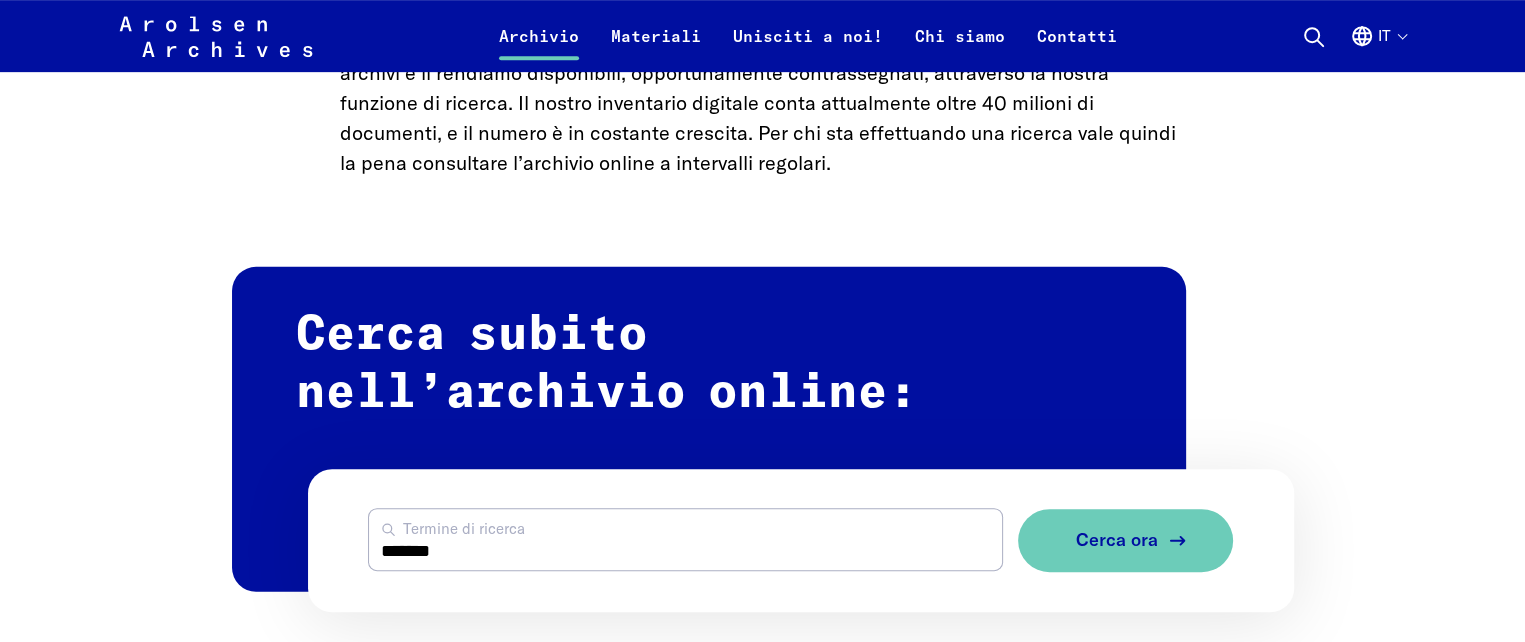 scroll, scrollTop: 998, scrollLeft: 0, axis: vertical 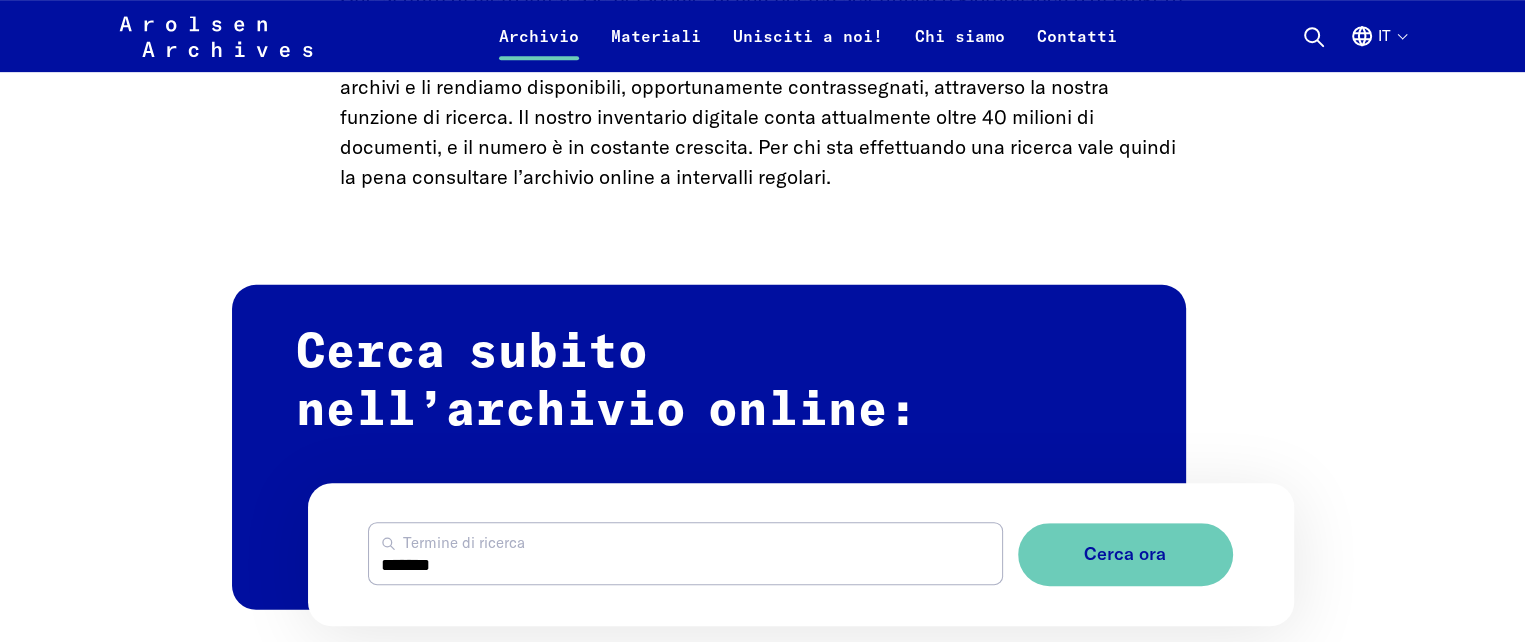 click on "Arolsen Archives - Centro internazionale sulle persecuzioni naziste | Torna alla pagina iniziale       Archivio         Ricerca online   Richiesta     Modulo di richiesta                 Materiali         Prospetti e brochures   Condizioni di utilizzo             Unisciti a noi!         #StolenMemory     Mostre online o in formato poster   Progetti educativi   Informazioni per i volontari   La mostra itinerante   Che cos’è la campagna #StolenMemory                 Chi siamo         Presentazione             Contatti      it       Selezione lingua       Chiudi selezione lingua              Deutsch           English           Français           Polski           Русский           Español           Italiano           Українська            Navigazione primaria           Torna alla pagina iniziale       Navigazione primaria                        Cerca in questo sito...  Clicca Enter per inviare                 Chiudi risultati della ricerca     Risultati della ricerca" at bounding box center [762, 36] 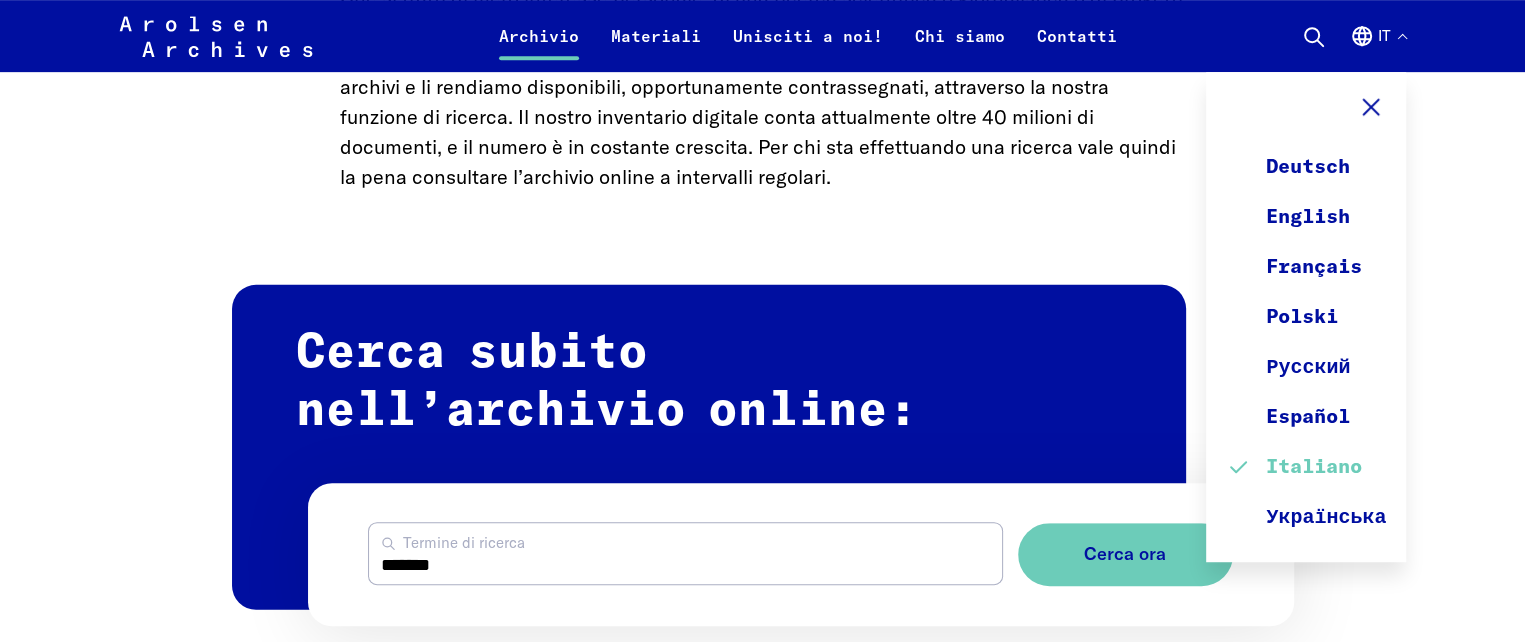click on "Italiano" at bounding box center [1306, 467] 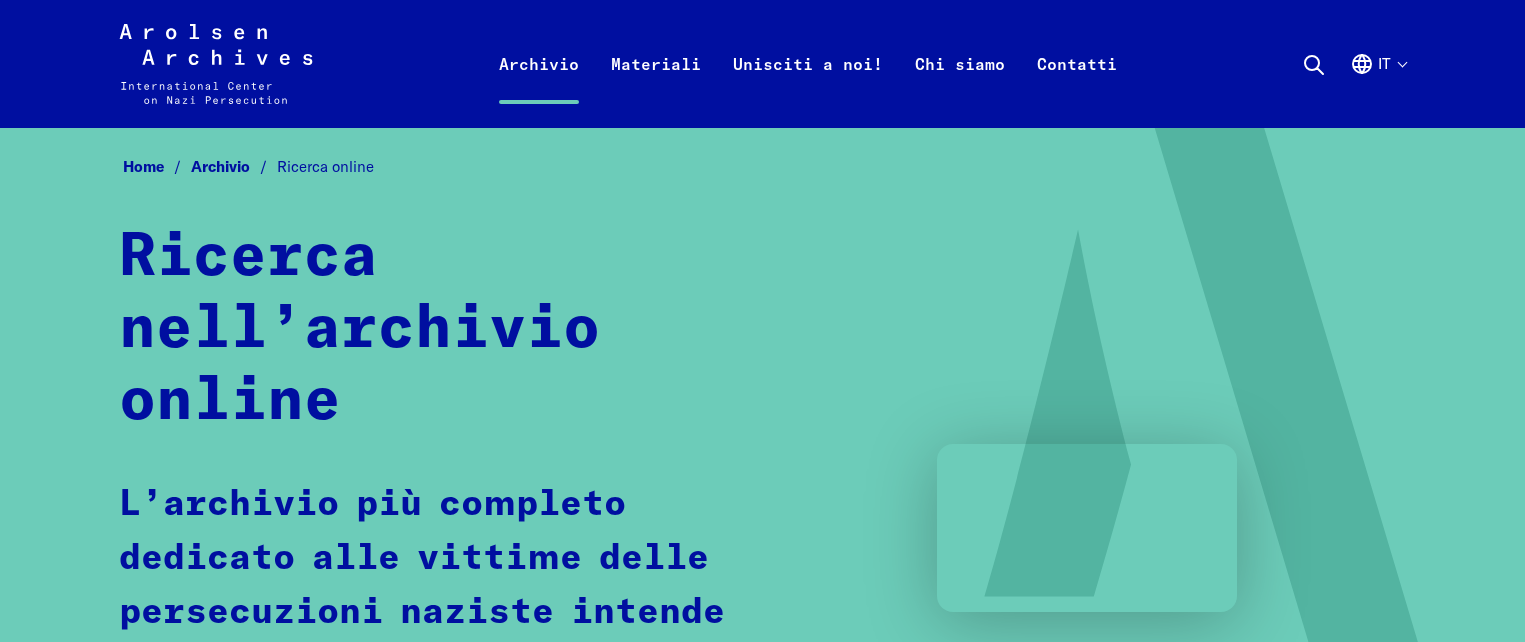 scroll, scrollTop: 0, scrollLeft: 0, axis: both 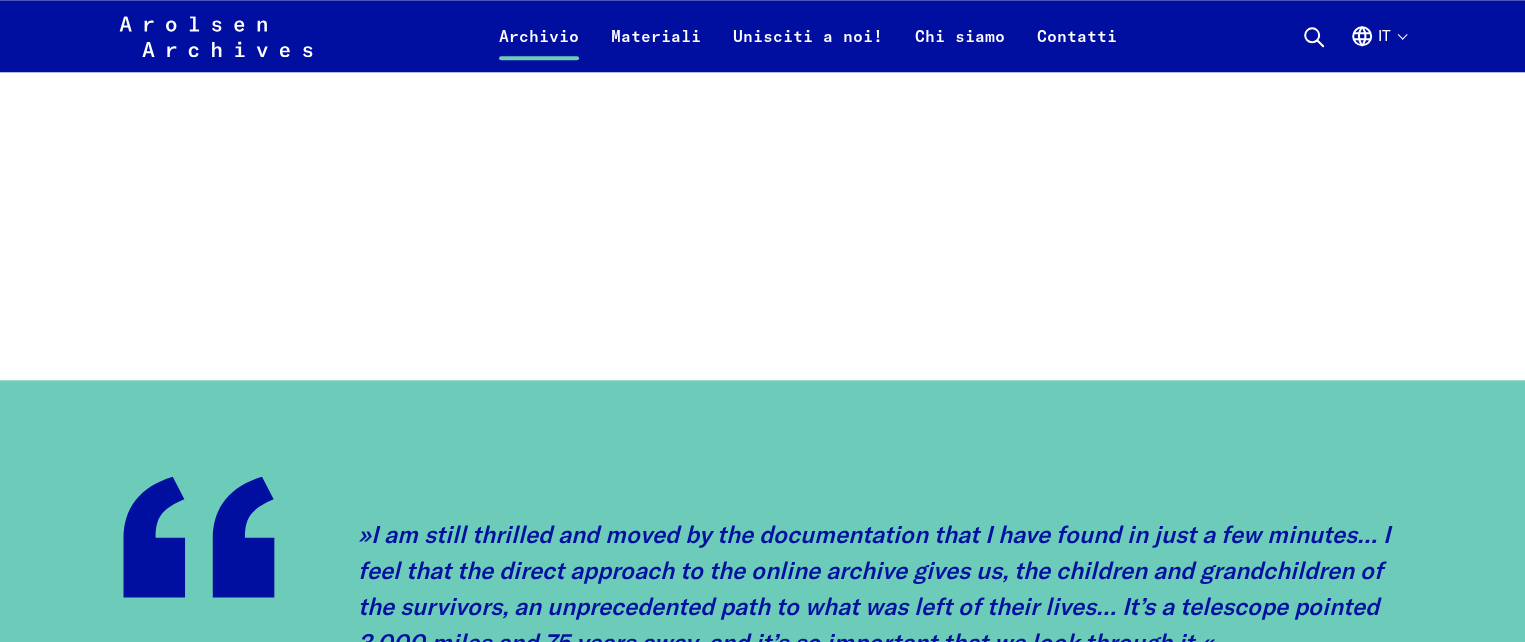 click on "Arolsen Archives - Centro internazionale sulle persecuzioni naziste | Torna alla pagina iniziale       Archivio         Ricerca online   Richiesta     Modulo di richiesta                 Materiali         Prospetti e brochures   Condizioni di utilizzo             Unisciti a noi!         #StolenMemory     Mostre online o in formato poster   Progetti educativi   Informazioni per i volontari   La mostra itinerante   Che cos’è la campagna #StolenMemory                 Chi siamo         Presentazione             Contatti      it       Selezione lingua       Chiudi selezione lingua              Deutsch           English           Français           Polski           Русский           Español           Italiano           Українська            Navigazione primaria           Torna alla pagina iniziale       Navigazione primaria                        Cerca in questo sito...  Clicca Enter per inviare                 Chiudi risultati della ricerca     Risultati della ricerca" at bounding box center (762, 36) 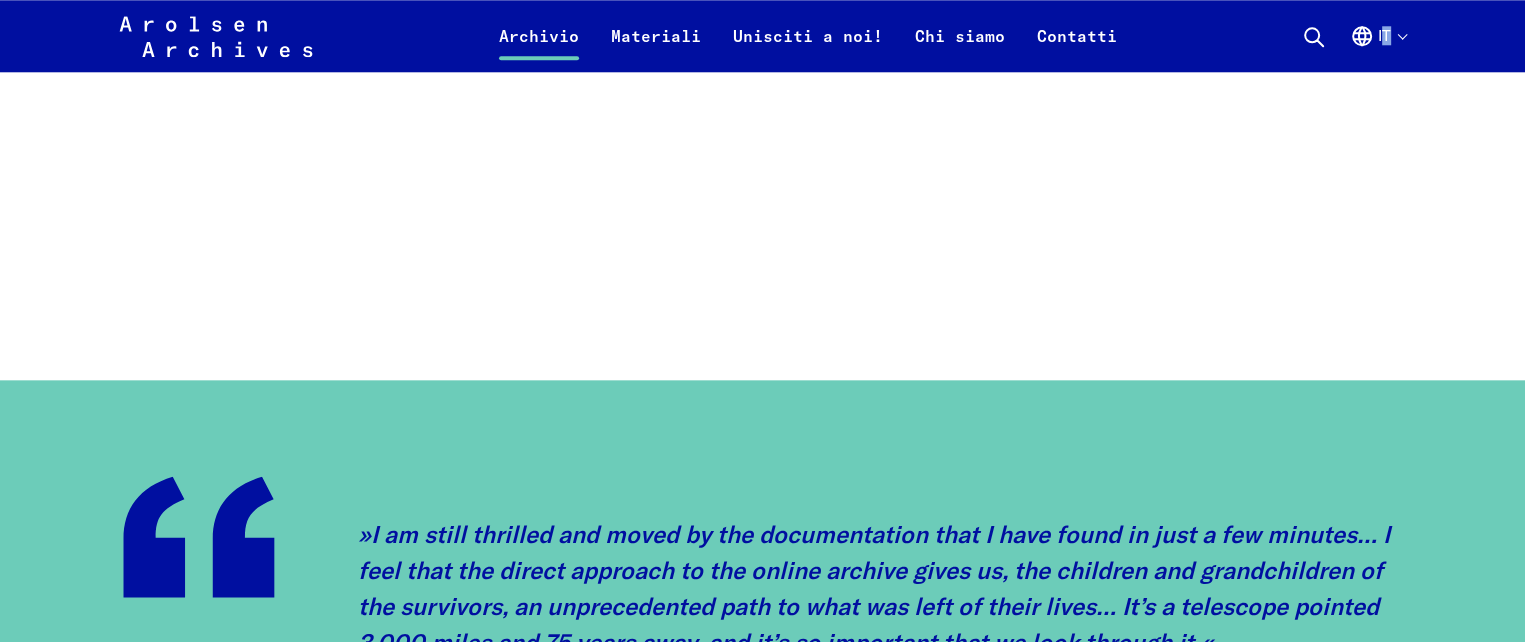 click on "Arolsen Archives - Centro internazionale sulle persecuzioni naziste | Torna alla pagina iniziale       Archivio         Ricerca online   Richiesta     Modulo di richiesta                 Materiali         Prospetti e brochures   Condizioni di utilizzo             Unisciti a noi!         #StolenMemory     Mostre online o in formato poster   Progetti educativi   Informazioni per i volontari   La mostra itinerante   Che cos’è la campagna #StolenMemory                 Chi siamo         Presentazione             Contatti      it       Selezione lingua       Chiudi selezione lingua              Deutsch           English           Français           Polski           Русский           Español           Italiano           Українська            Navigazione primaria           Torna alla pagina iniziale       Navigazione primaria                        Cerca in questo sito...  Clicca Enter per inviare                 Chiudi risultati della ricerca     Risultati della ricerca" at bounding box center [762, 36] 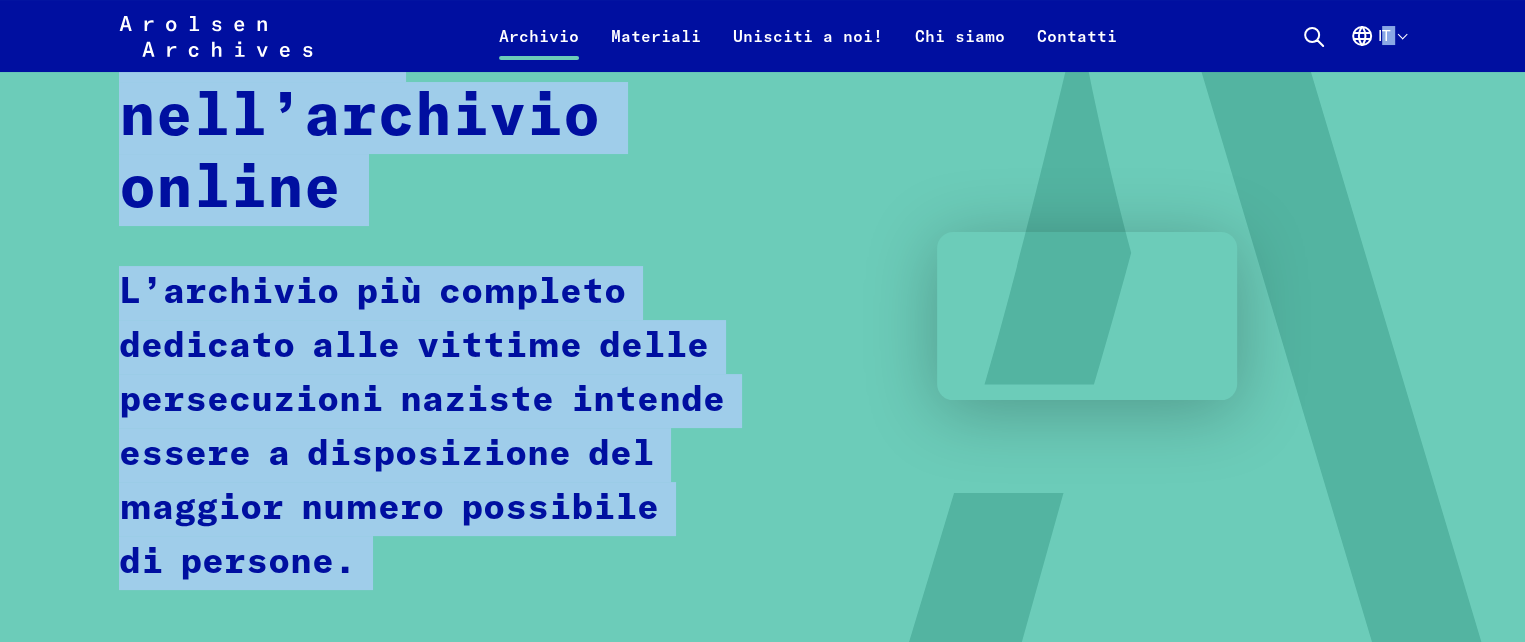 scroll, scrollTop: 0, scrollLeft: 0, axis: both 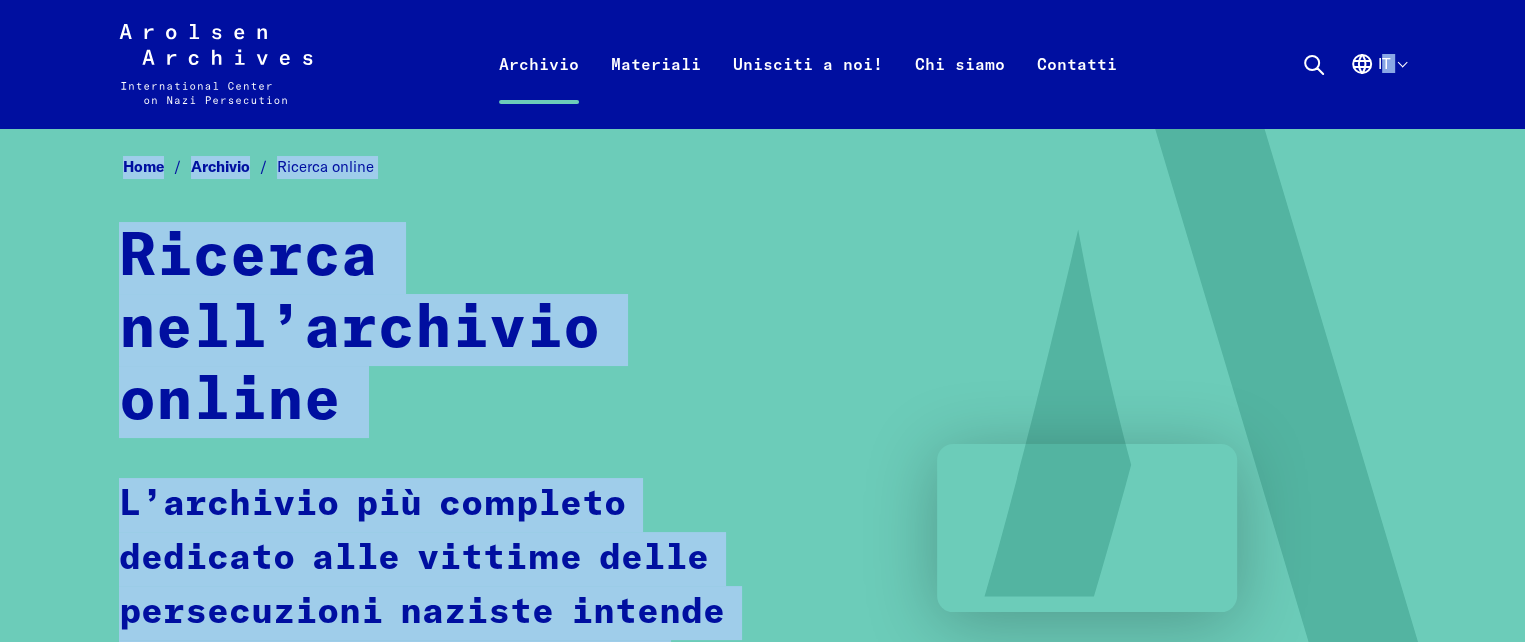 drag, startPoint x: 1523, startPoint y: 20, endPoint x: 1580, endPoint y: 585, distance: 567.8679 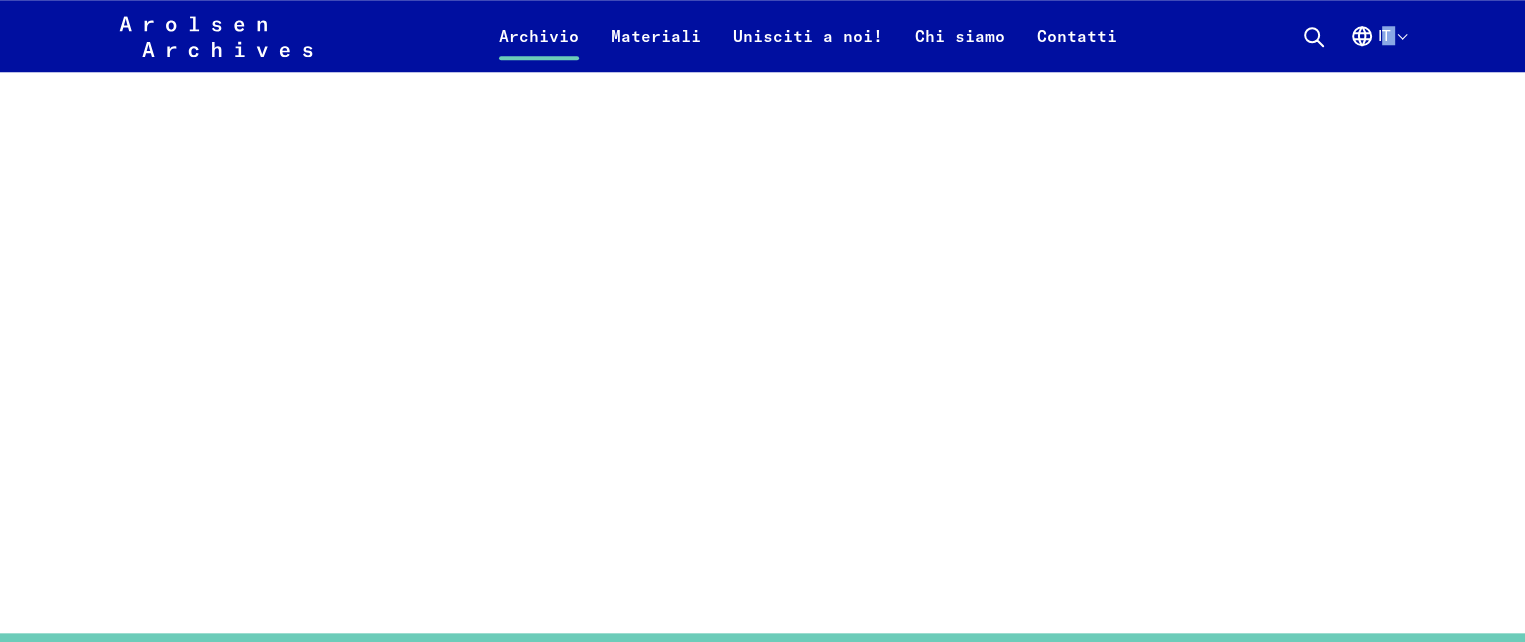 scroll, scrollTop: 1987, scrollLeft: 0, axis: vertical 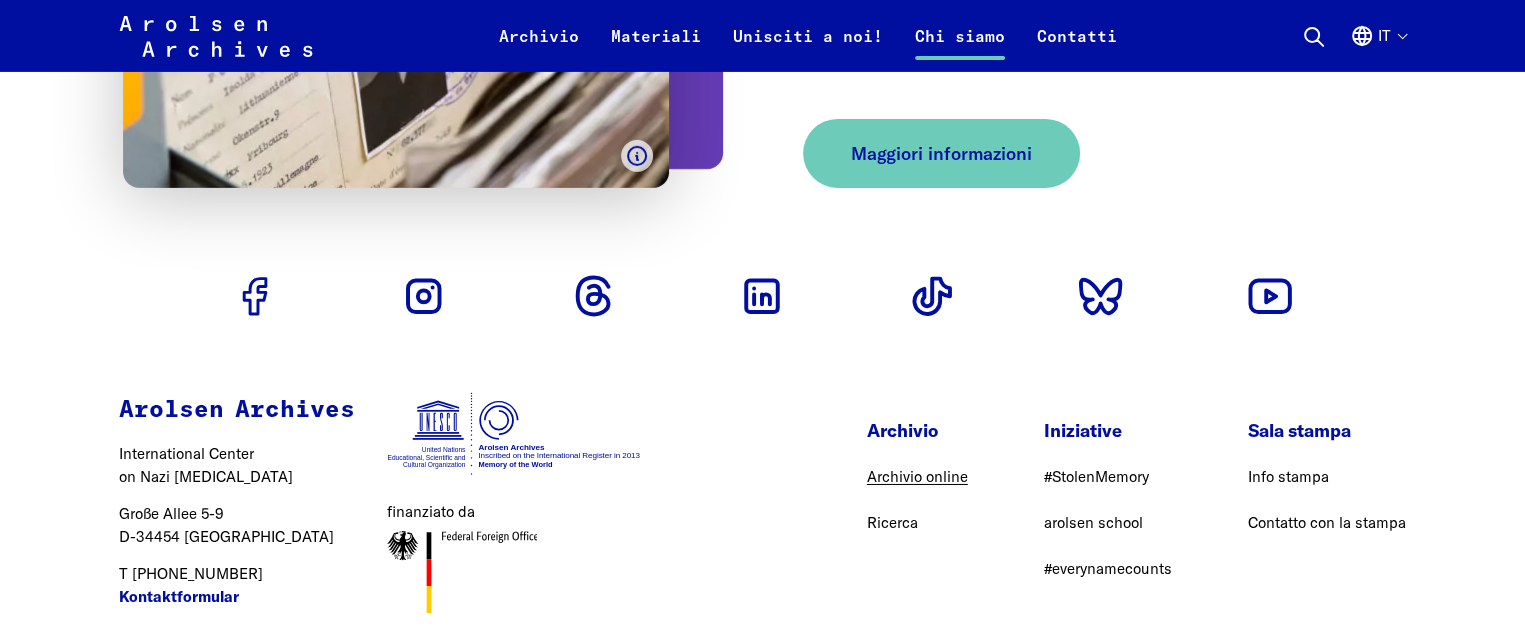 click on "Archivio online" at bounding box center (917, 476) 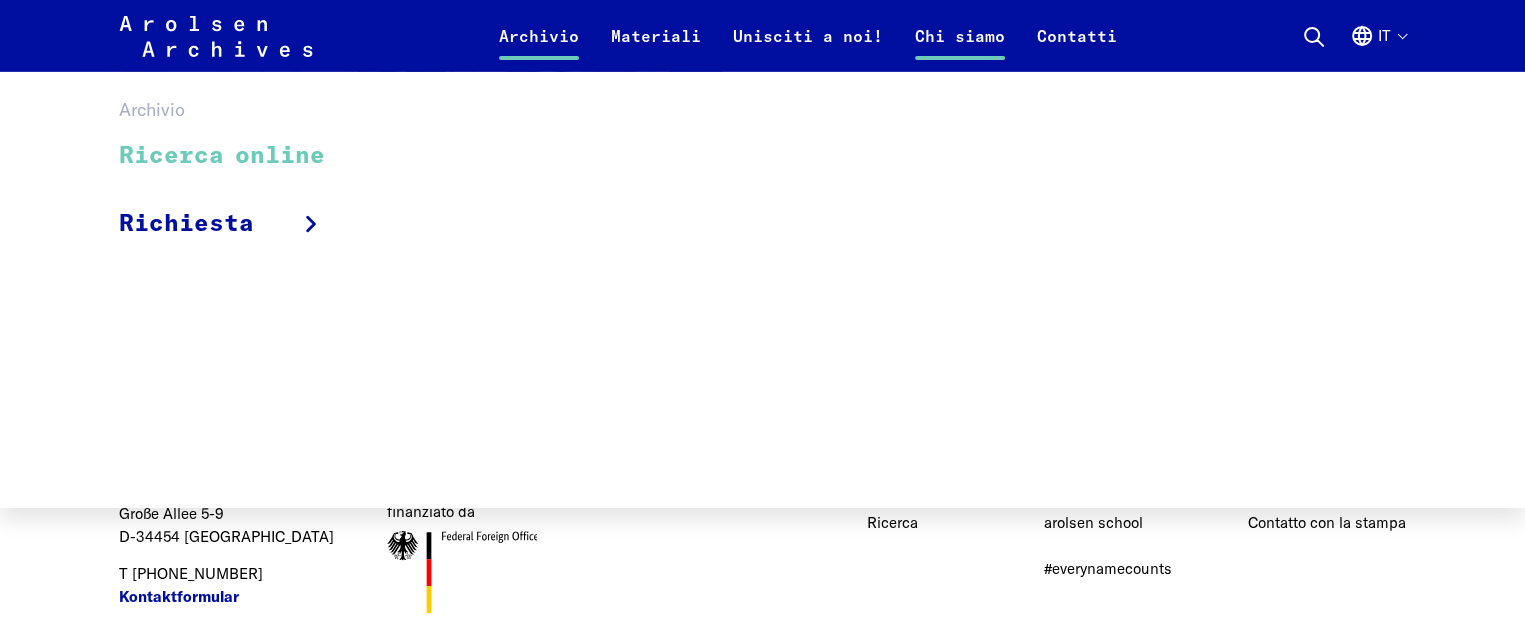 click on "Ricerca online" at bounding box center [235, 156] 